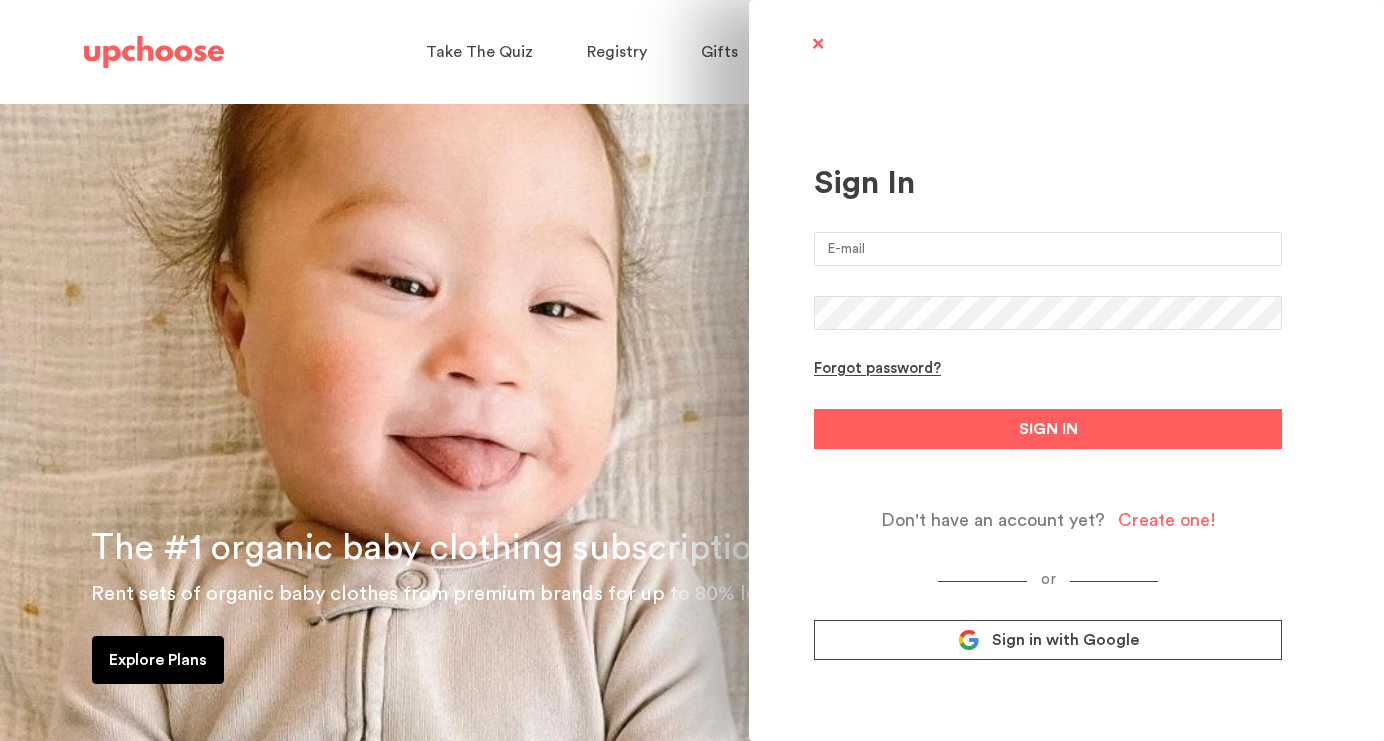 scroll, scrollTop: 0, scrollLeft: 0, axis: both 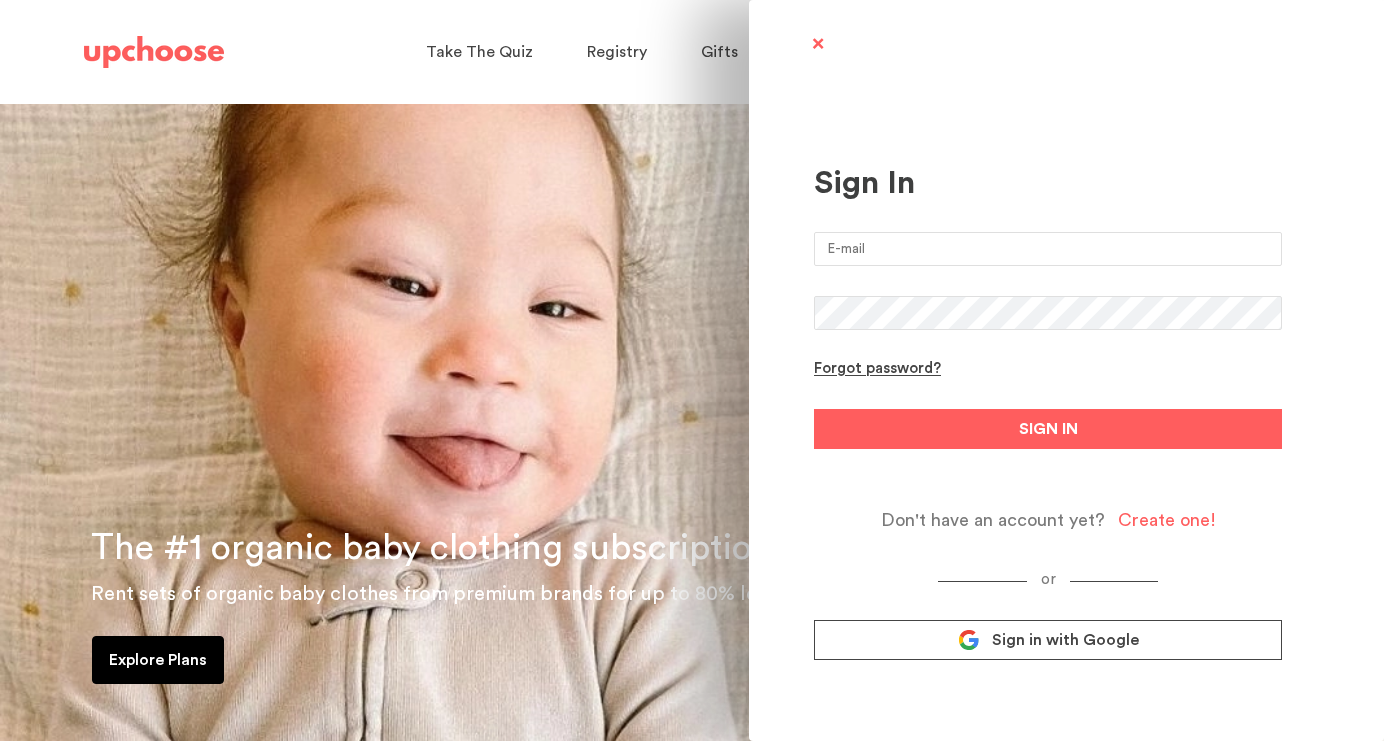 click on "Sign in with Google" at bounding box center (1048, 640) 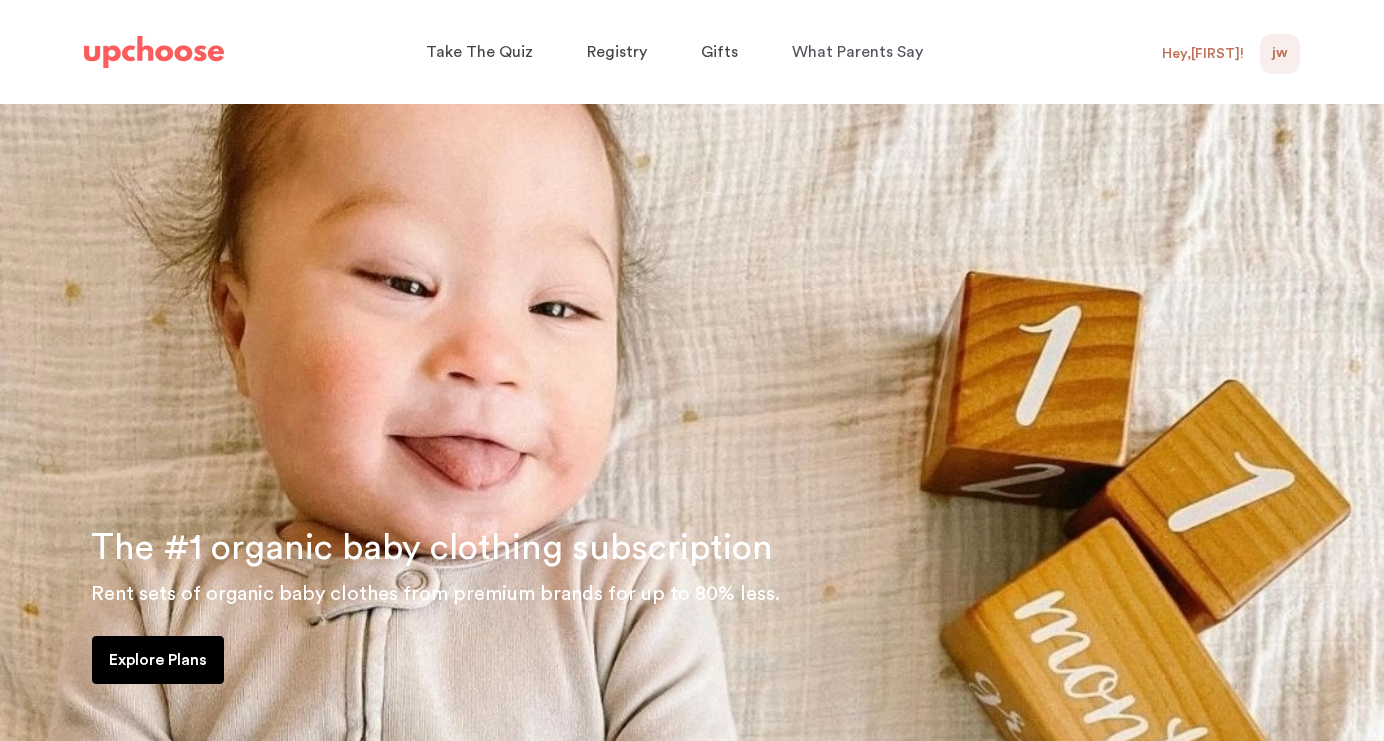scroll, scrollTop: 0, scrollLeft: 0, axis: both 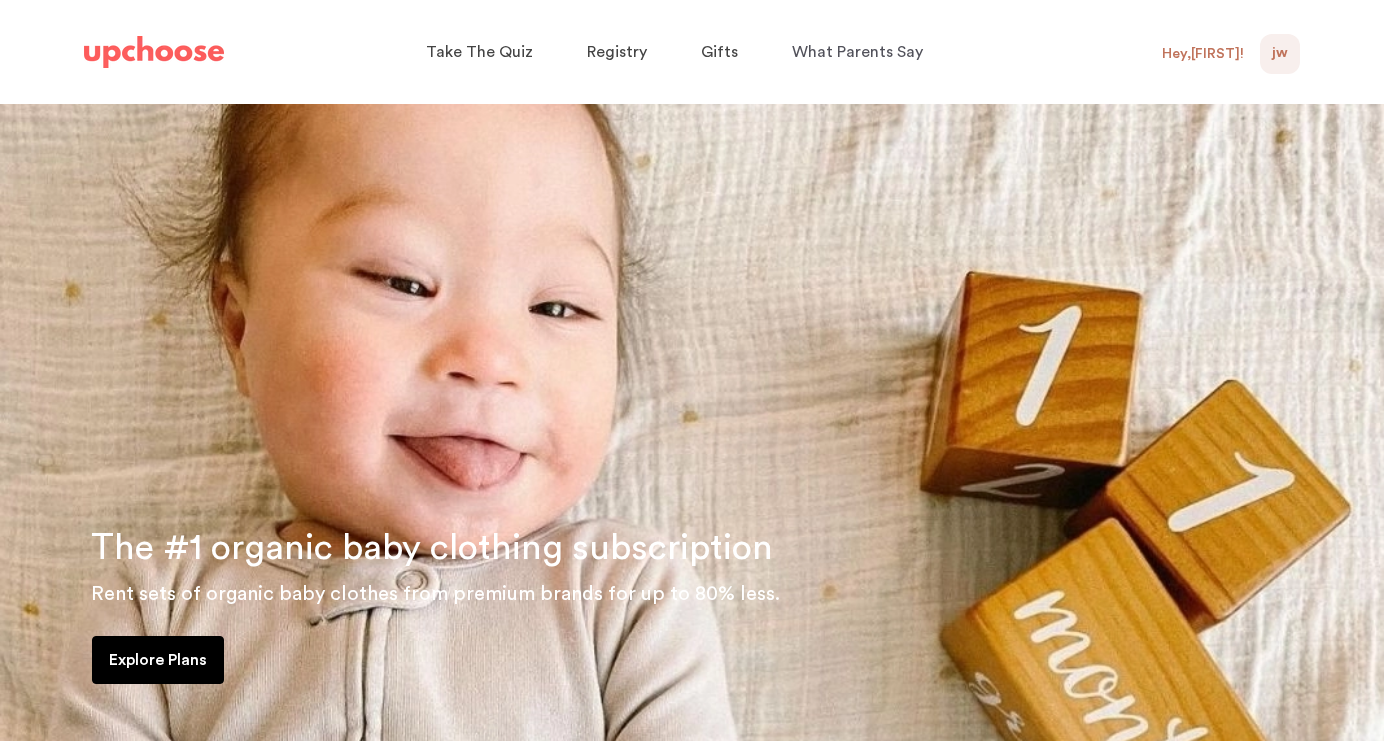 click on "JW 0" at bounding box center [1280, 54] 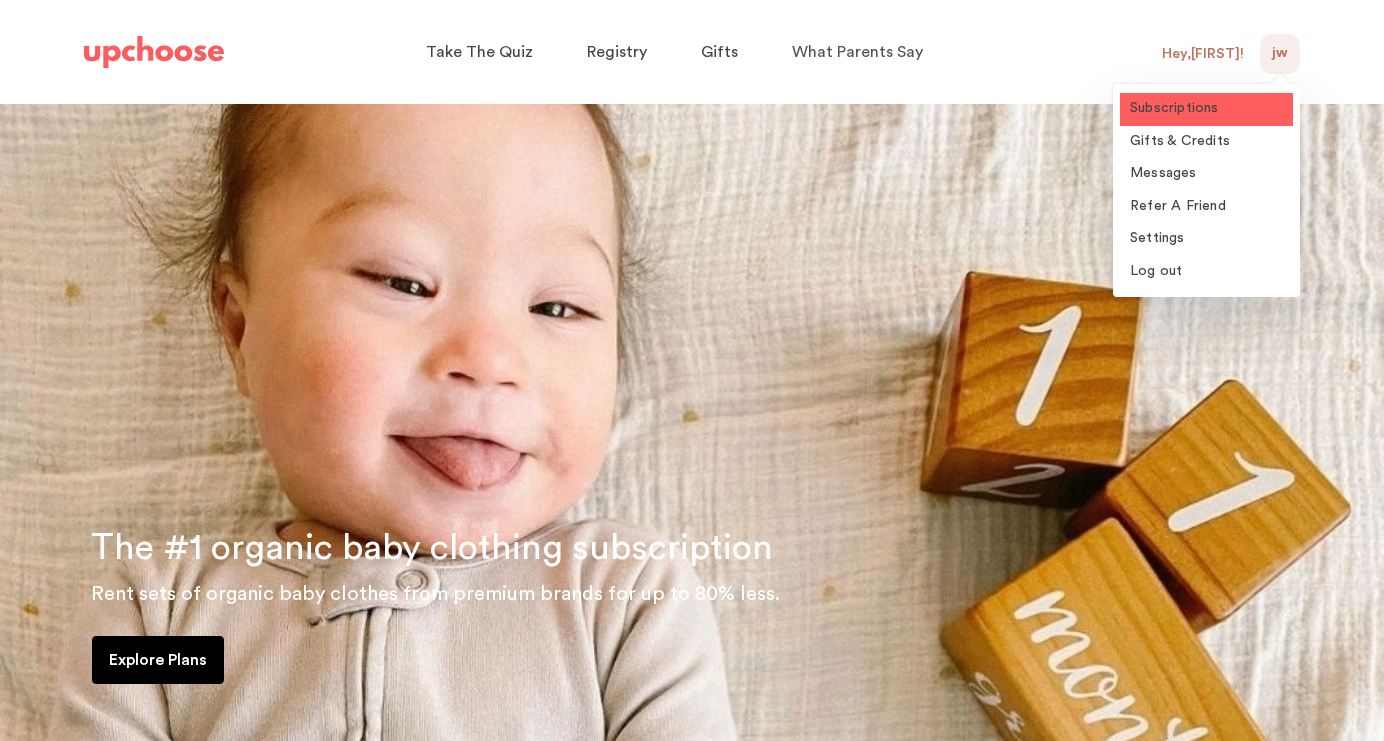 click on "Subscriptions" at bounding box center (1206, 109) 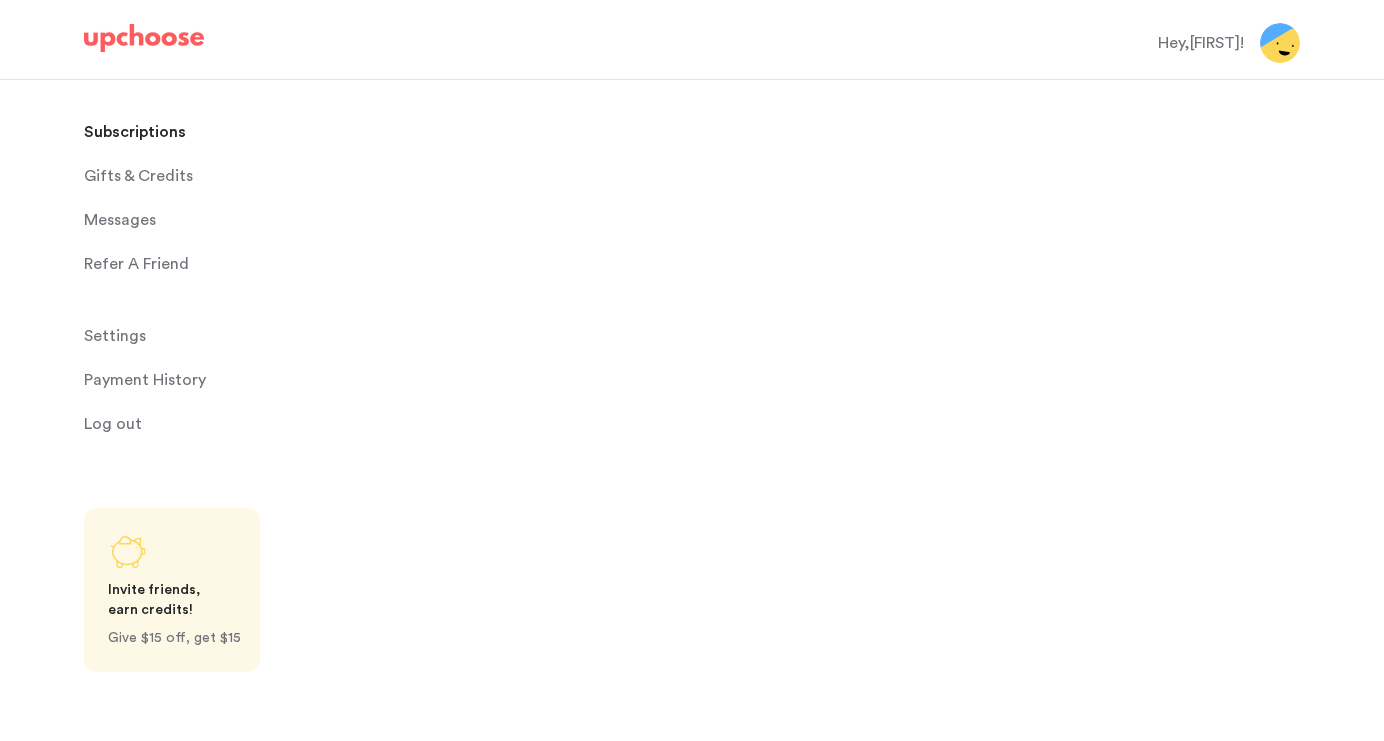scroll, scrollTop: 0, scrollLeft: 0, axis: both 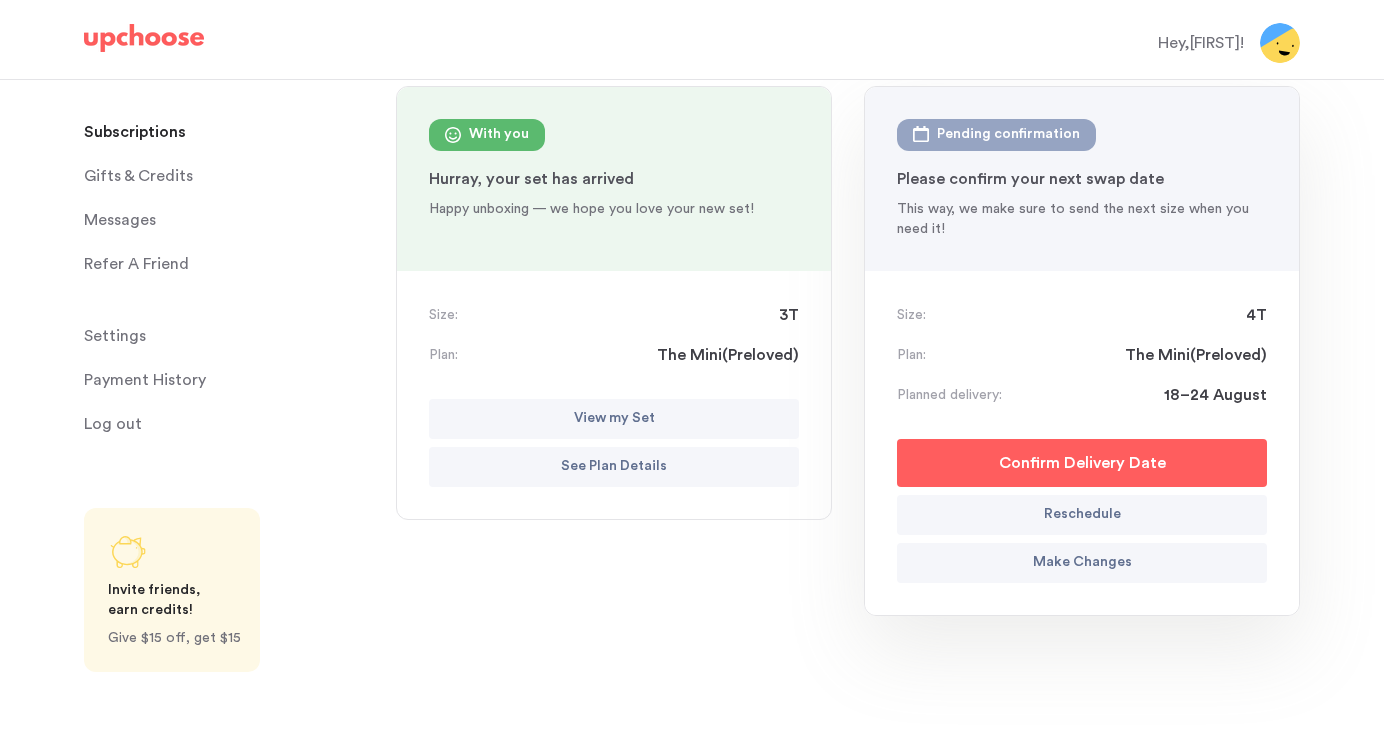 click on "Make Changes" at bounding box center (1082, 563) 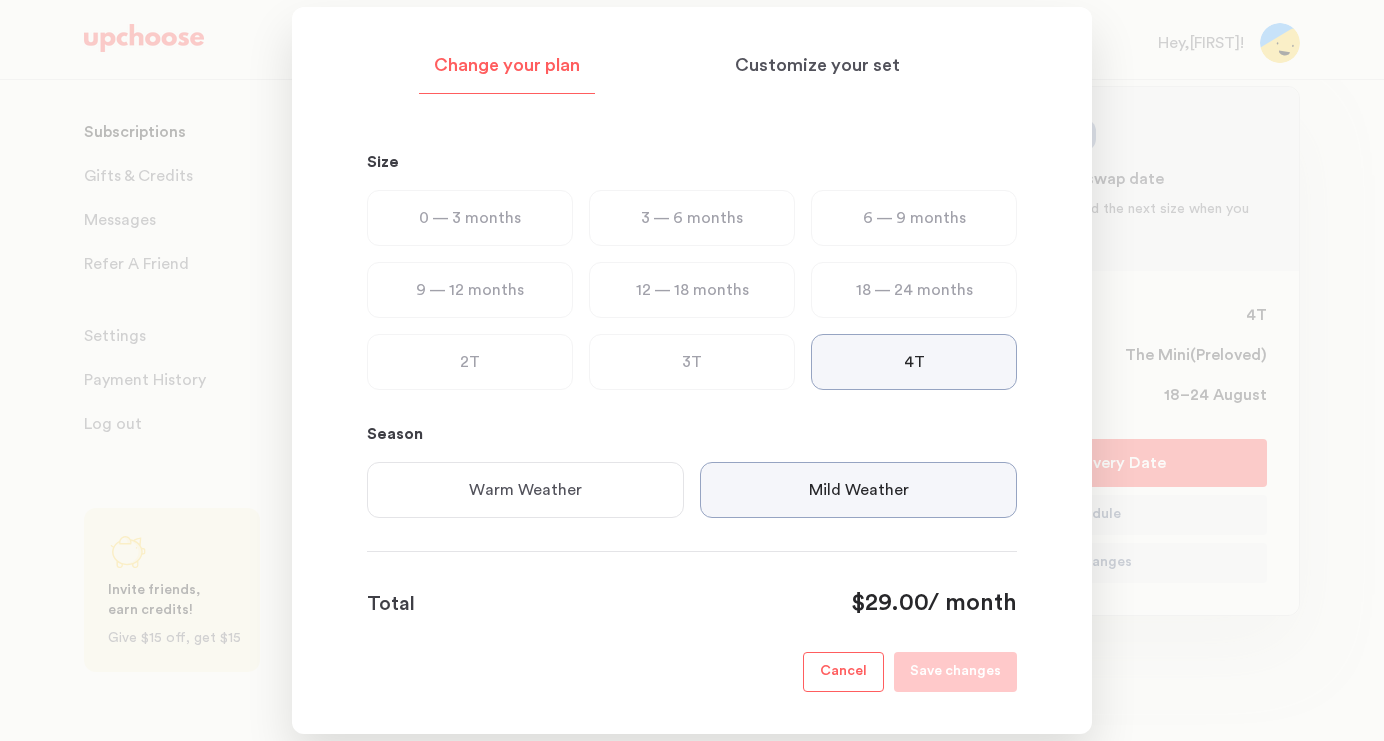 click on "3T" at bounding box center [692, 362] 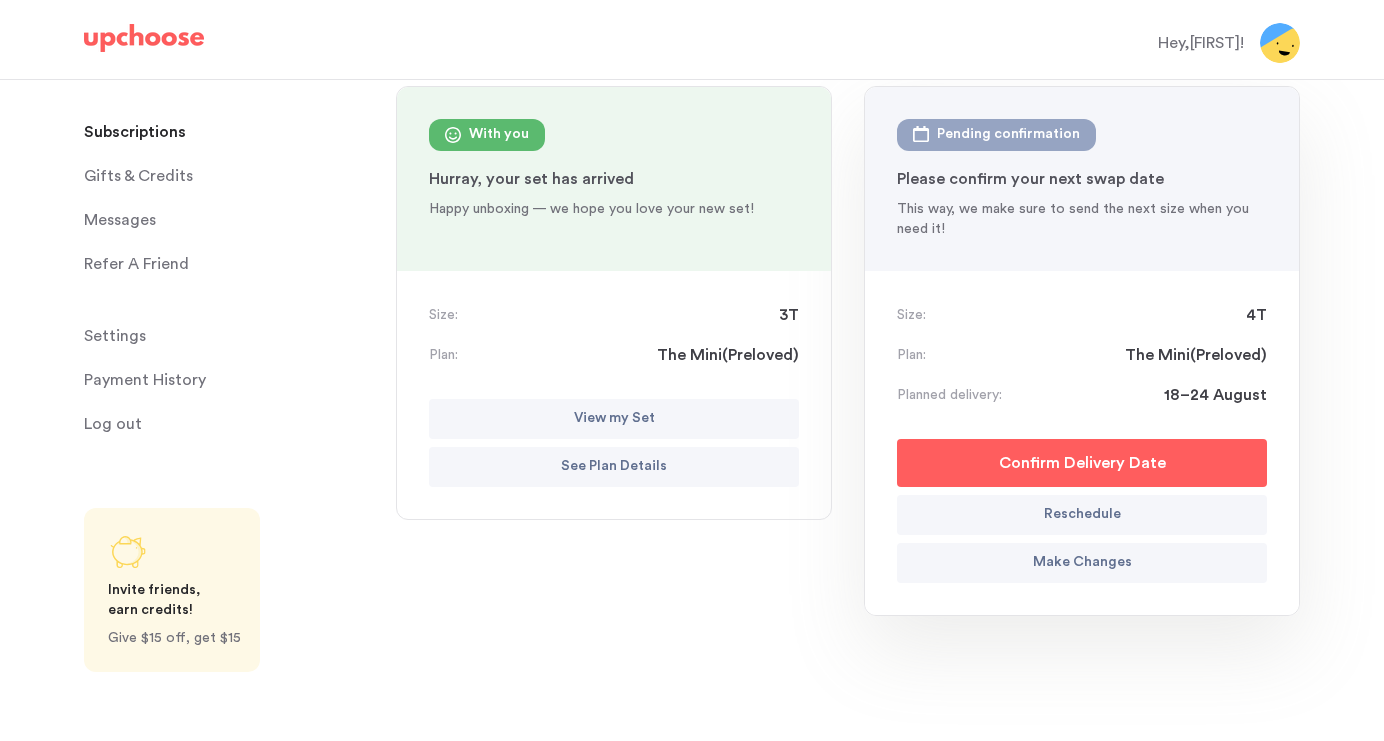 click on "View my Set" at bounding box center [614, 419] 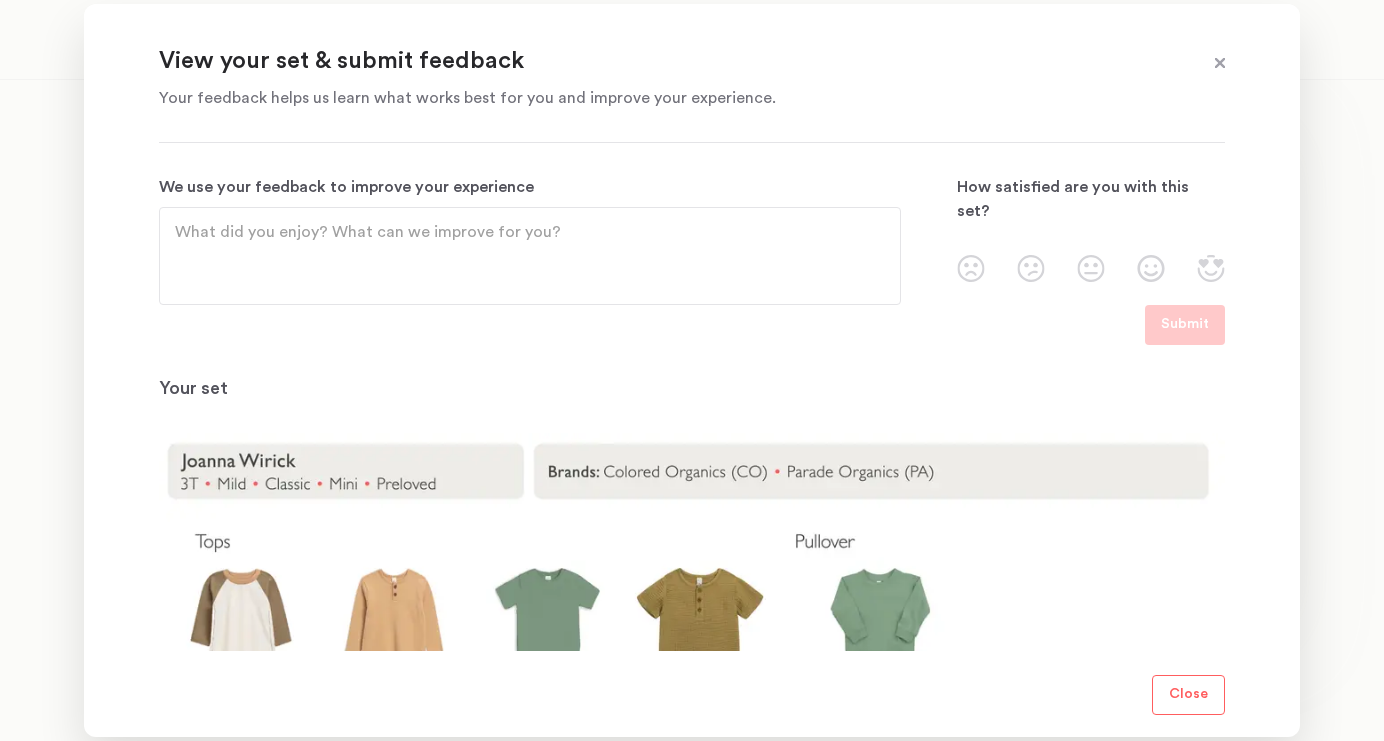 click at bounding box center [1220, 64] 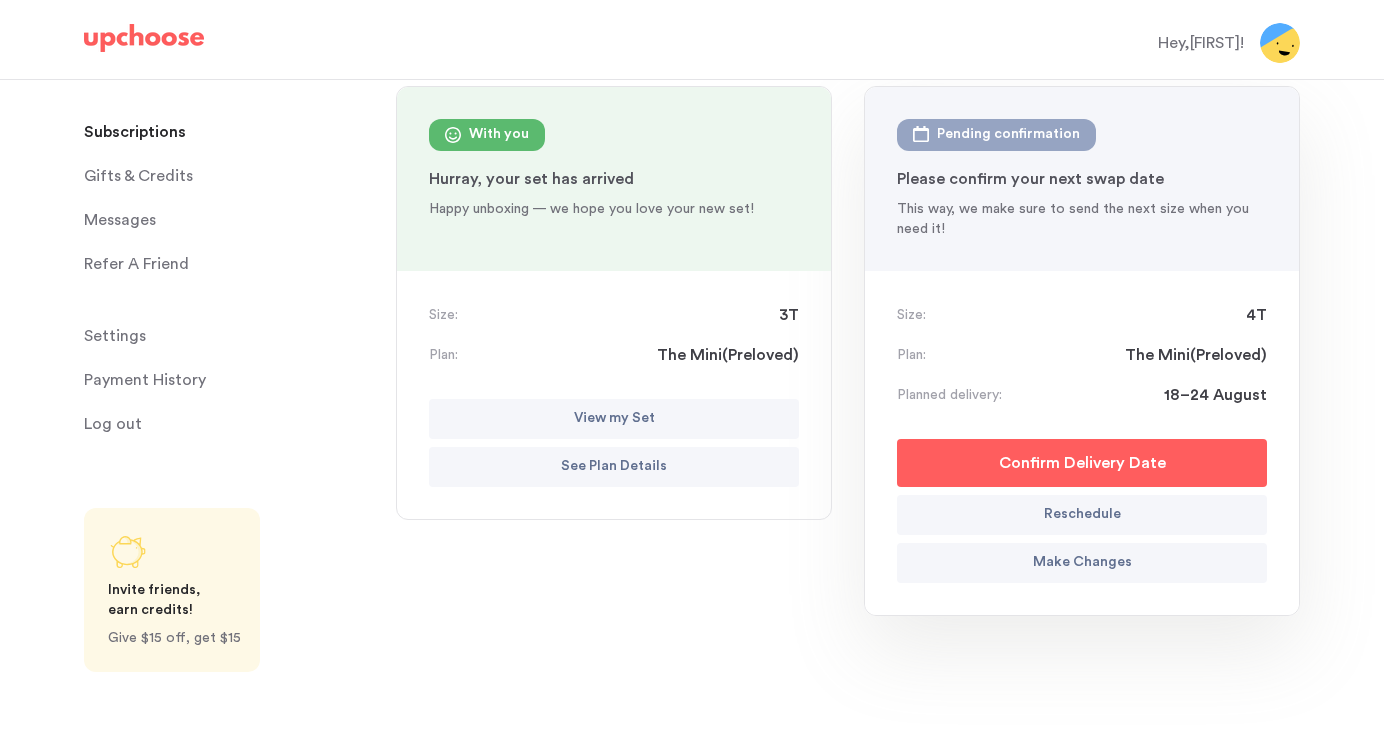 click on "See Plan Details" at bounding box center [614, 467] 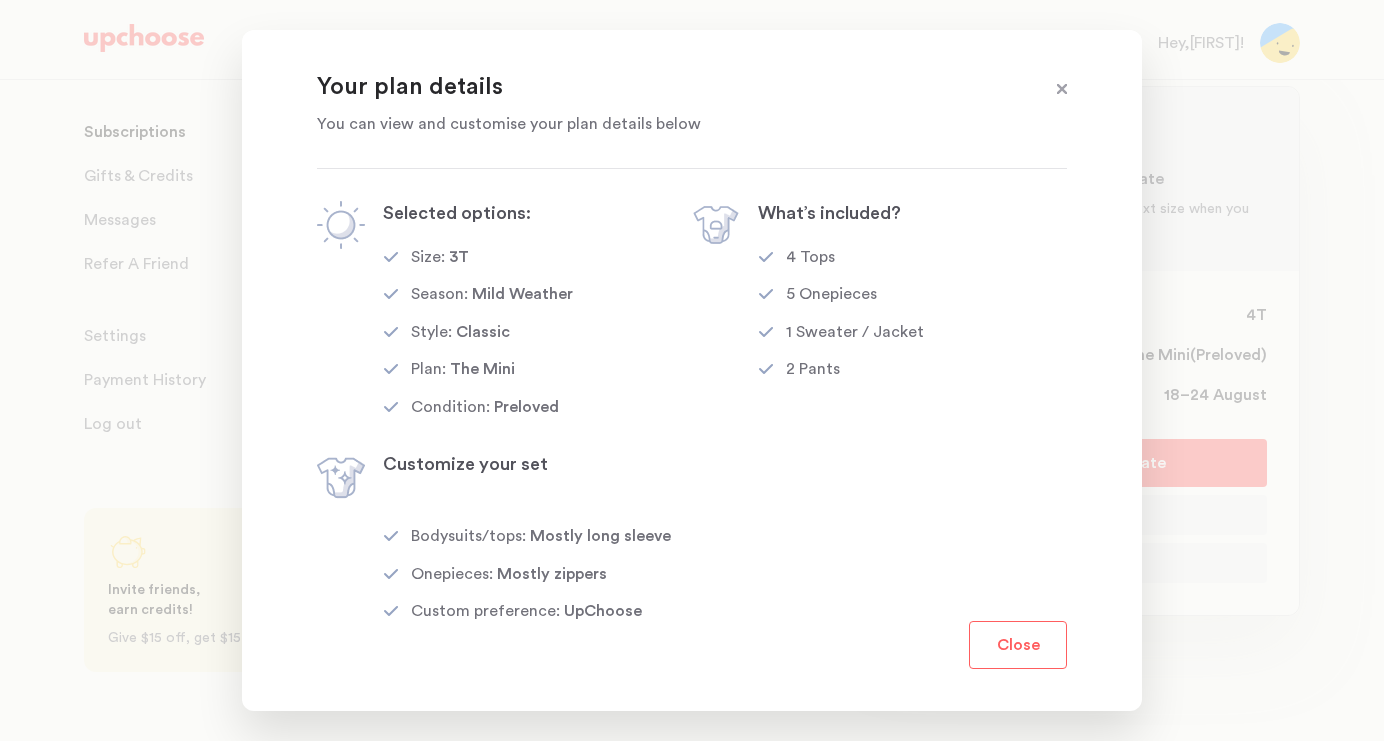 scroll, scrollTop: 43, scrollLeft: 0, axis: vertical 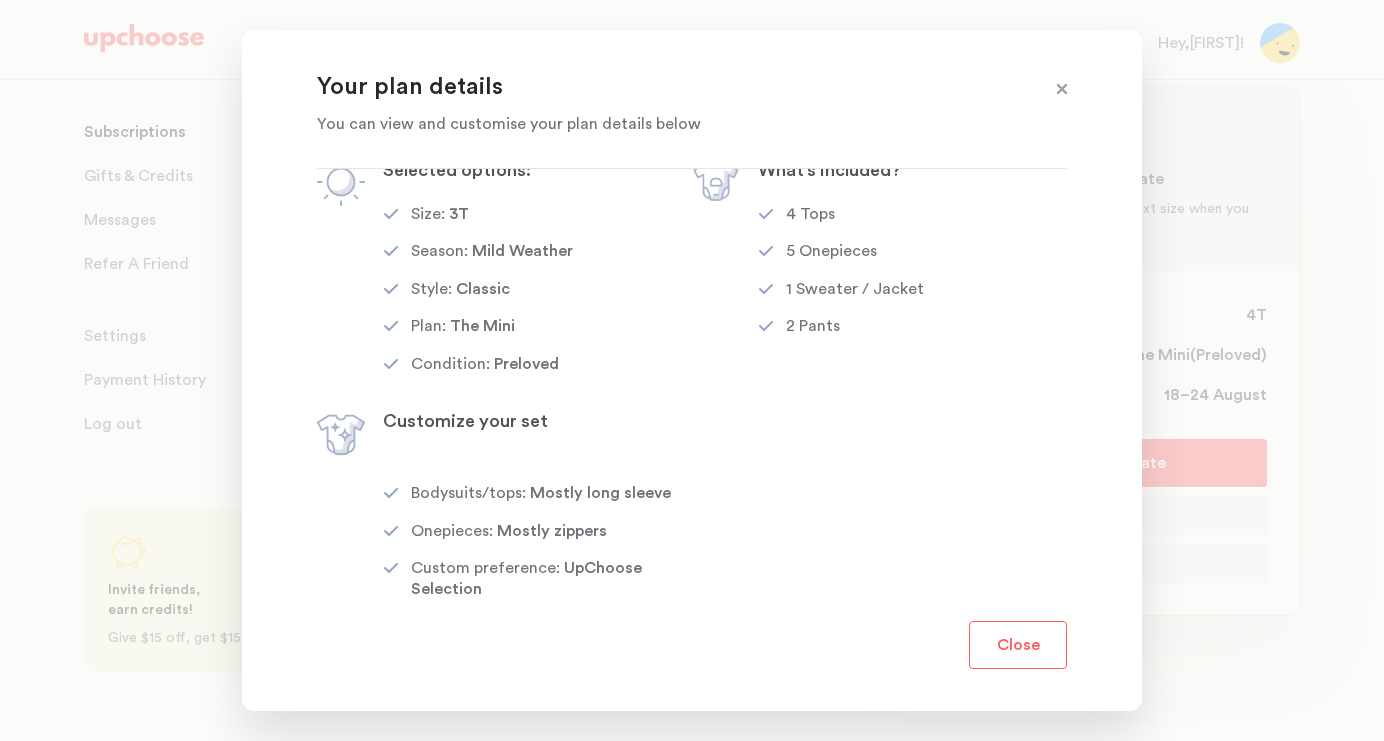 click on "Close" at bounding box center [1018, 645] 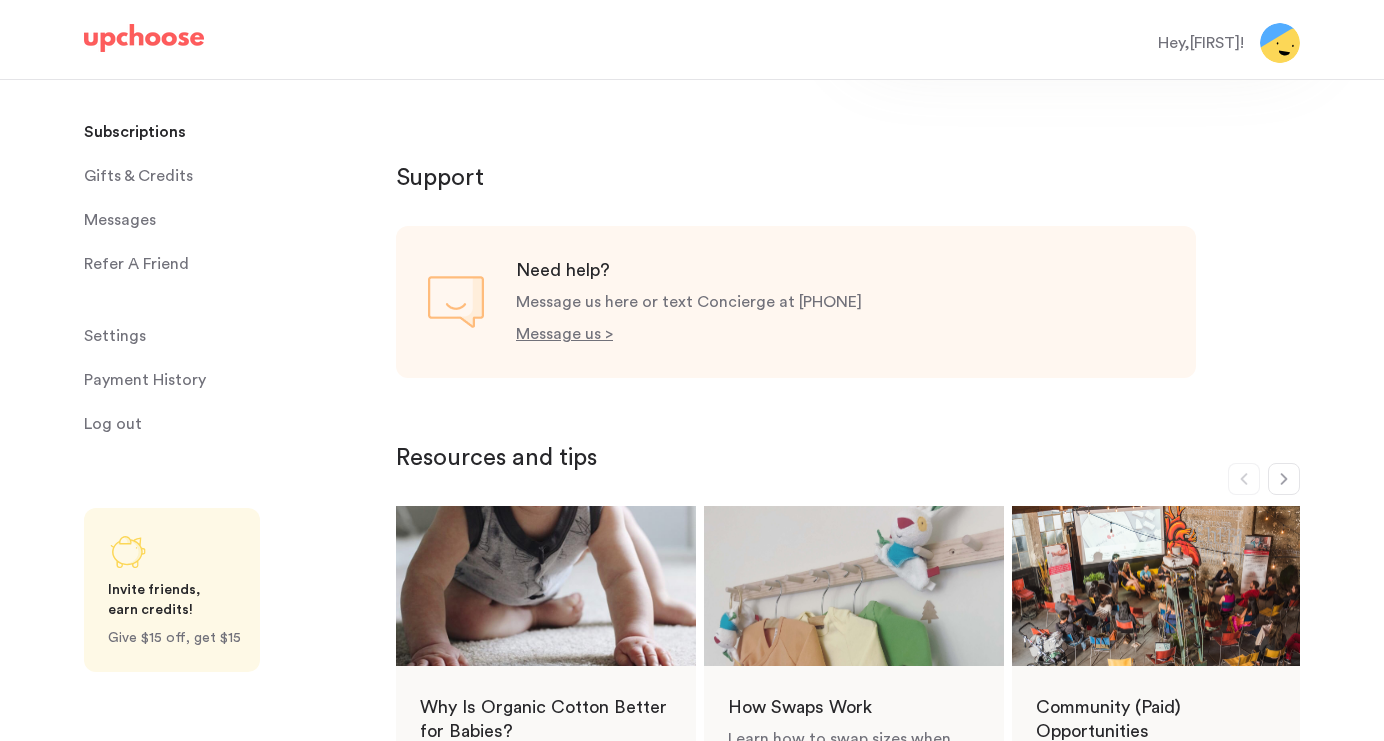 scroll, scrollTop: 825, scrollLeft: 0, axis: vertical 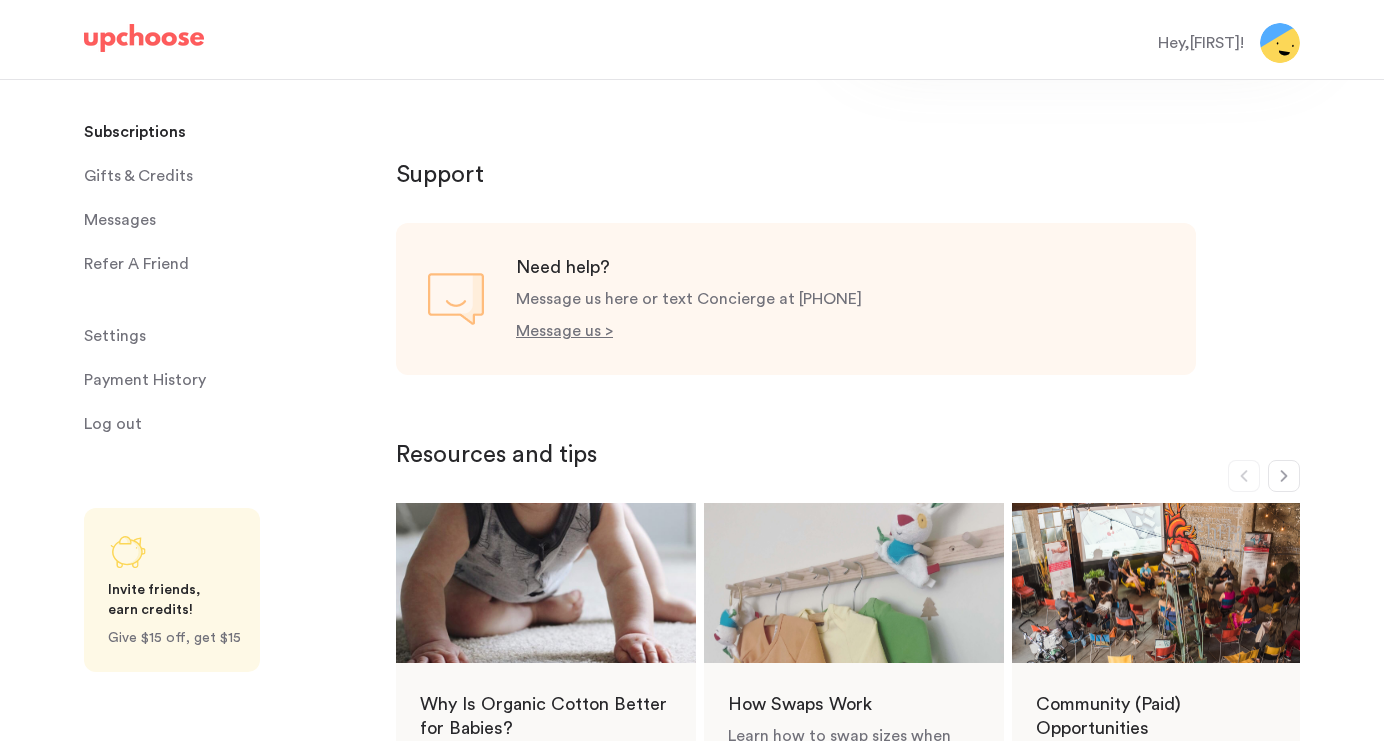 click on "Need help? Message us here or text Concierge at +415 650 4553 Message us >" at bounding box center [796, 299] 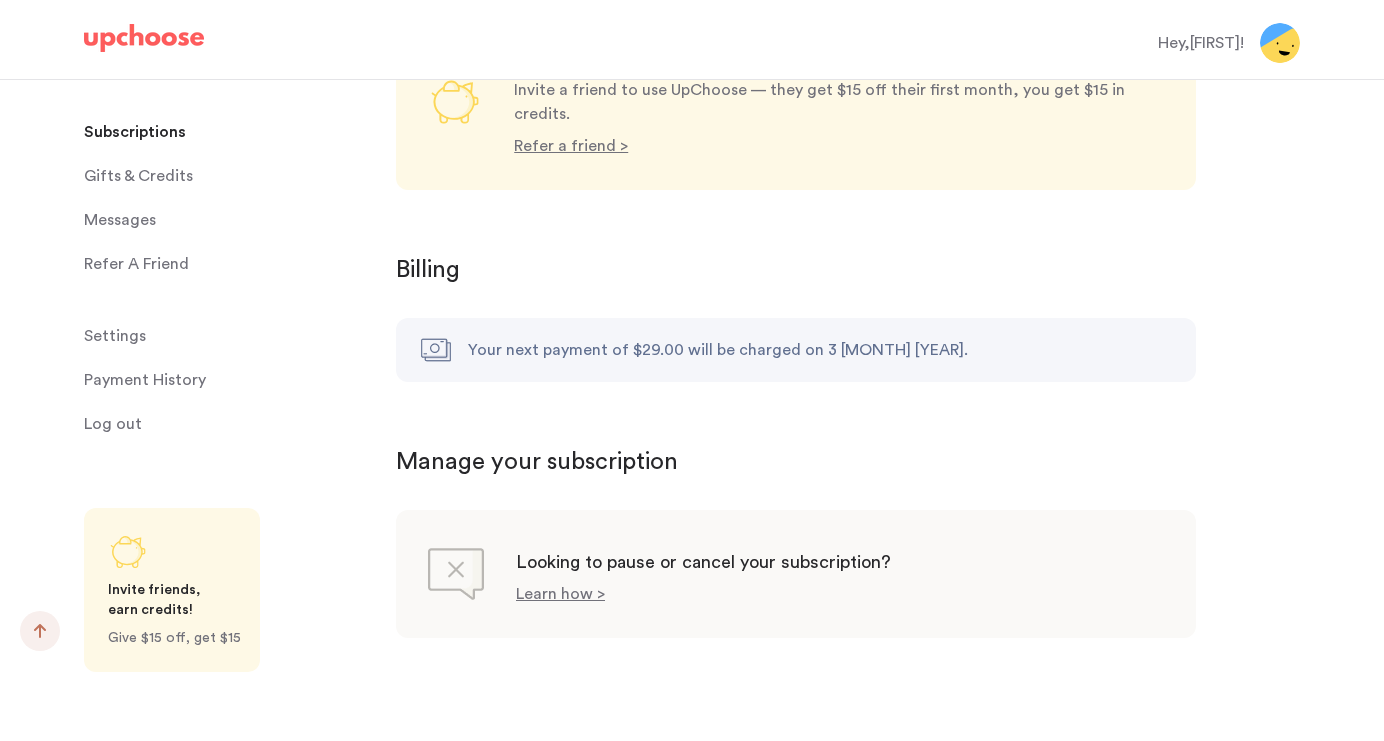 click on "Log out" at bounding box center [113, 424] 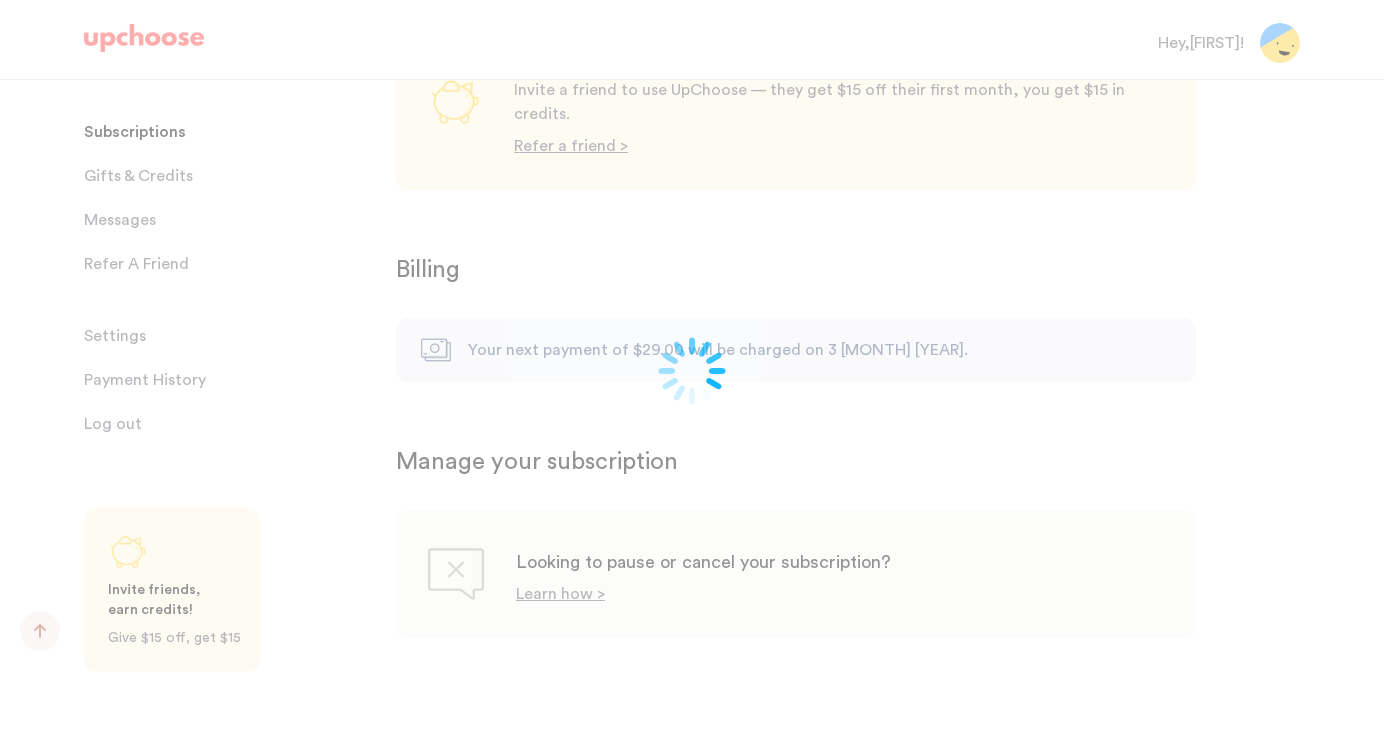 scroll, scrollTop: 0, scrollLeft: 0, axis: both 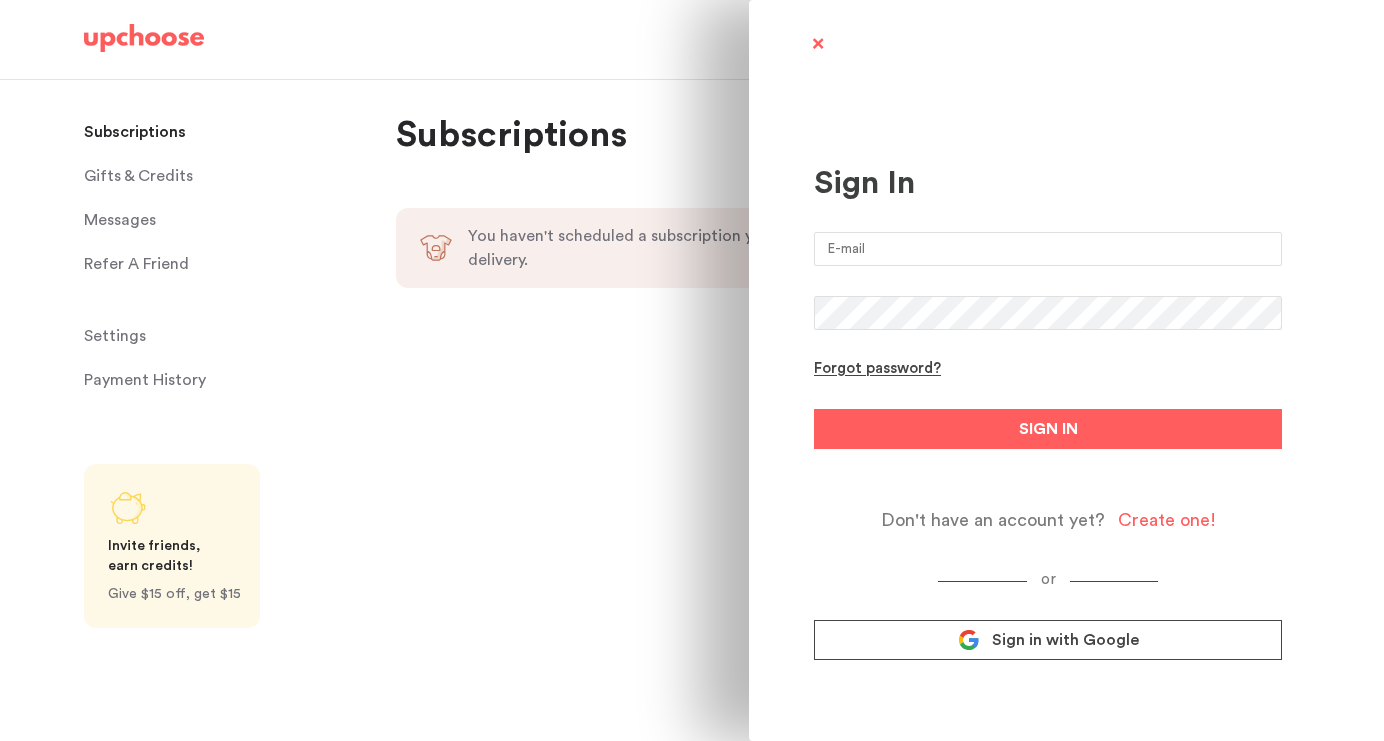 click 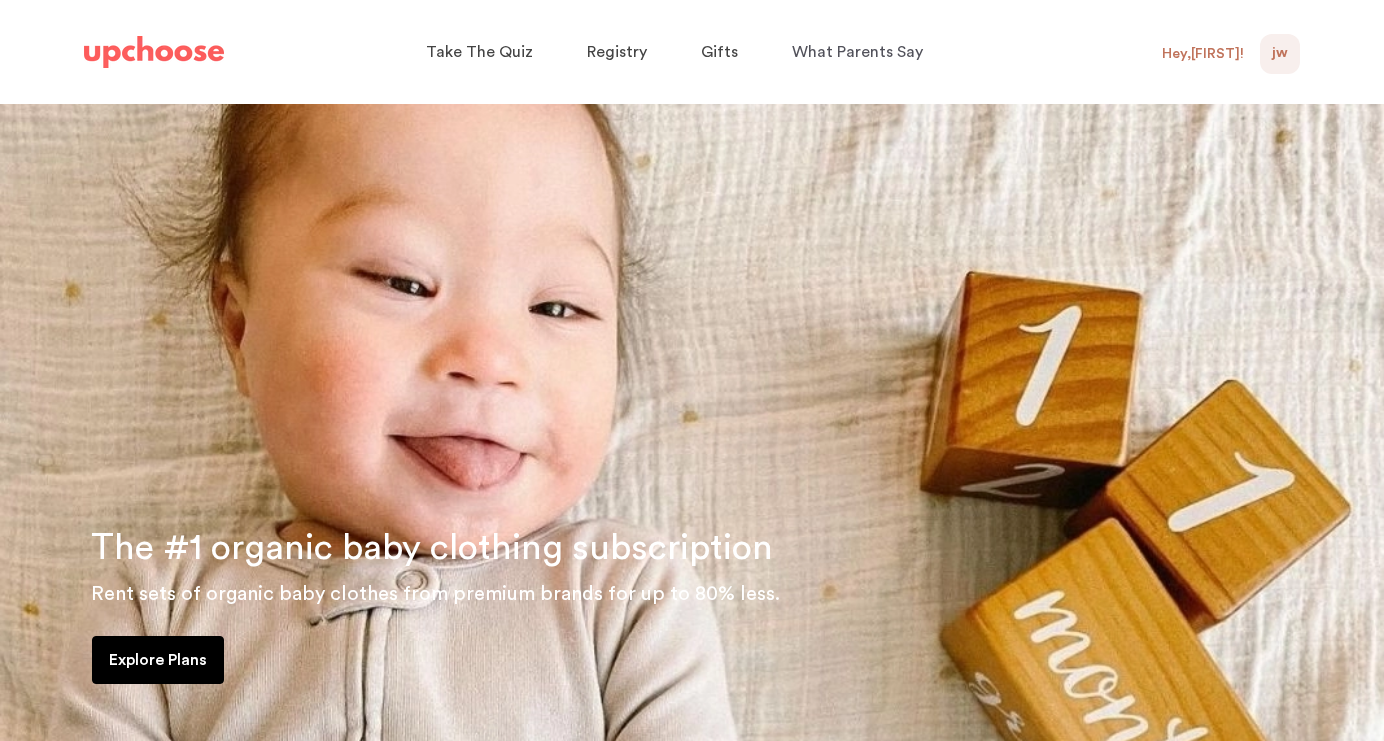 scroll, scrollTop: 0, scrollLeft: 0, axis: both 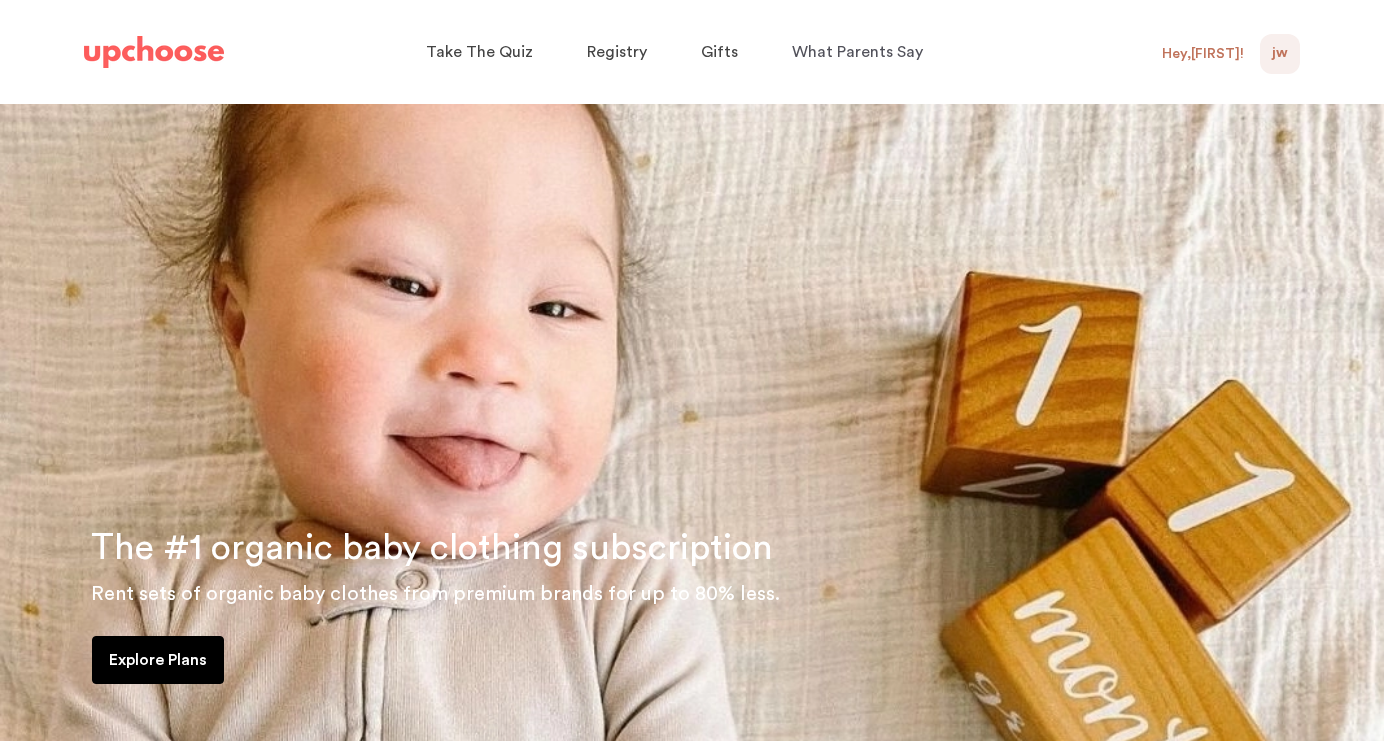 click on "JW" at bounding box center [1280, 54] 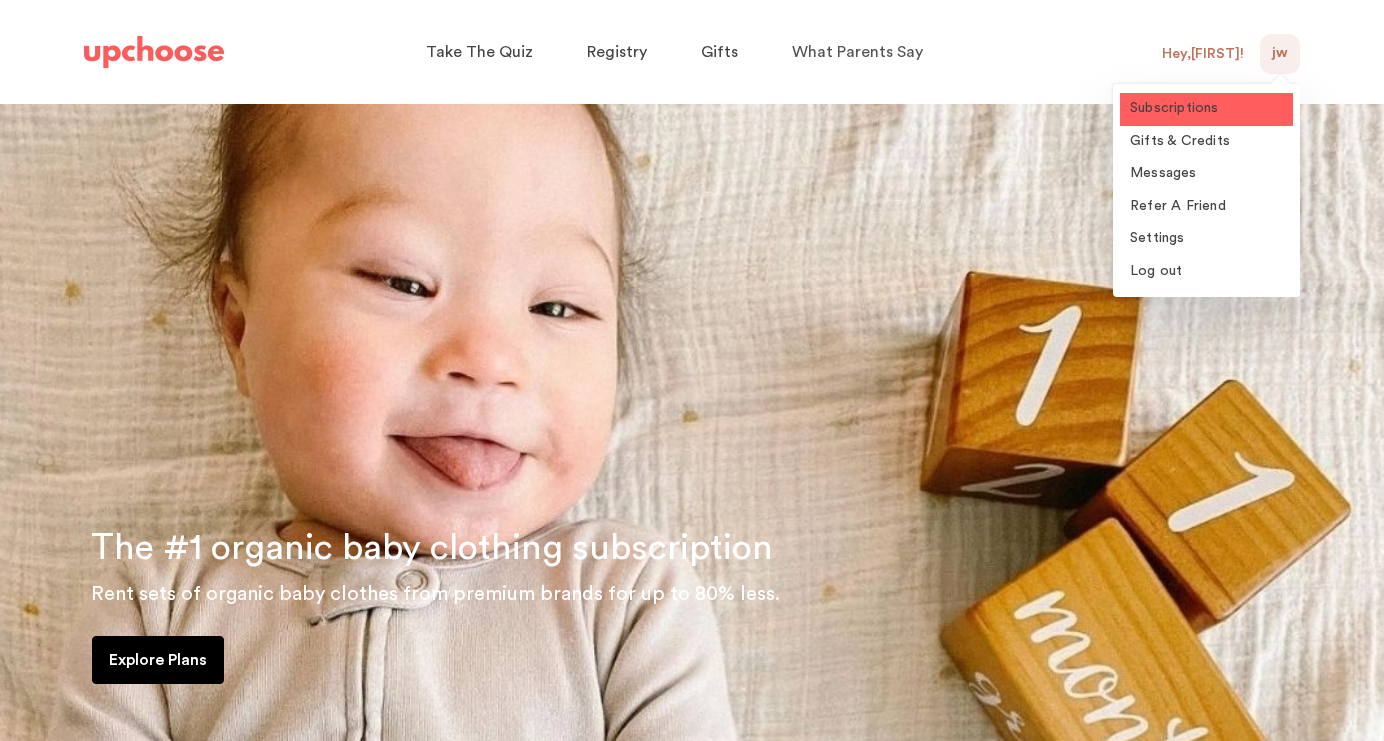click on "Subscriptions" at bounding box center (1174, 108) 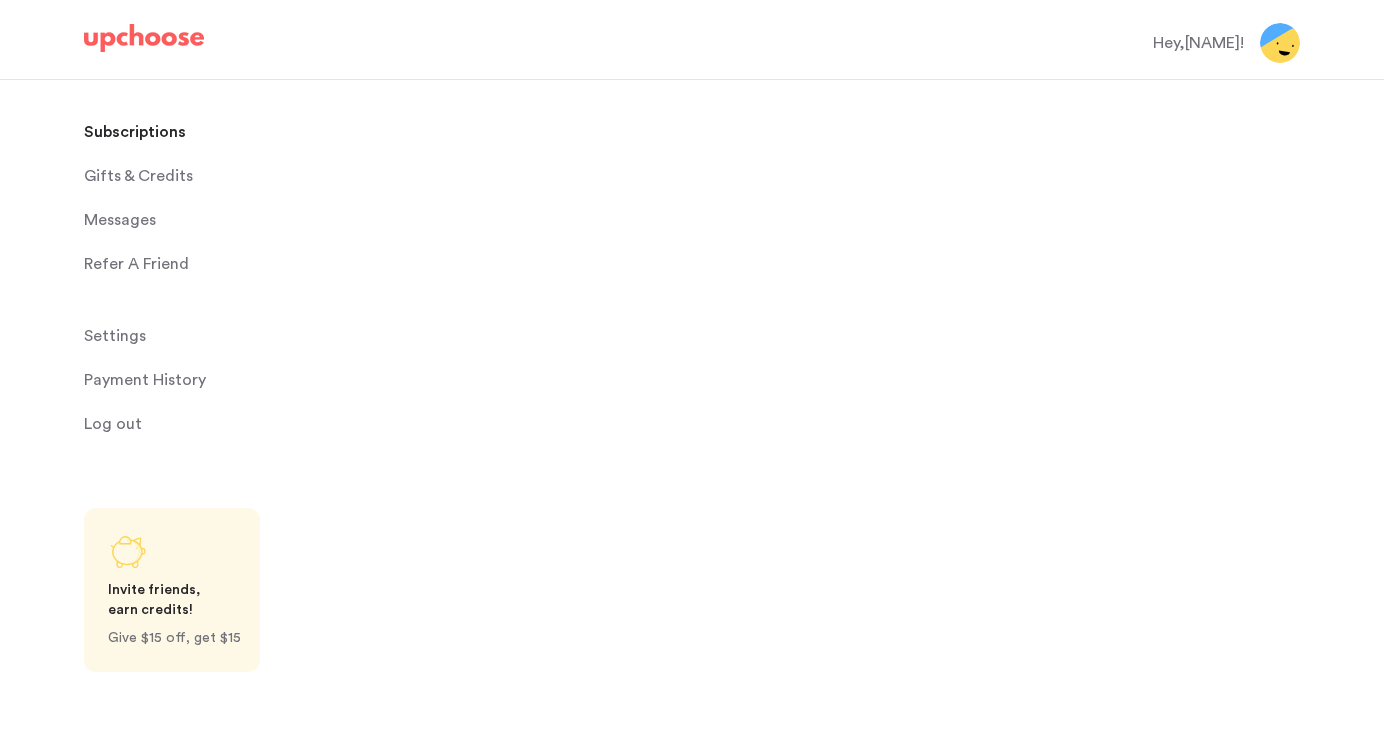 scroll, scrollTop: 0, scrollLeft: 0, axis: both 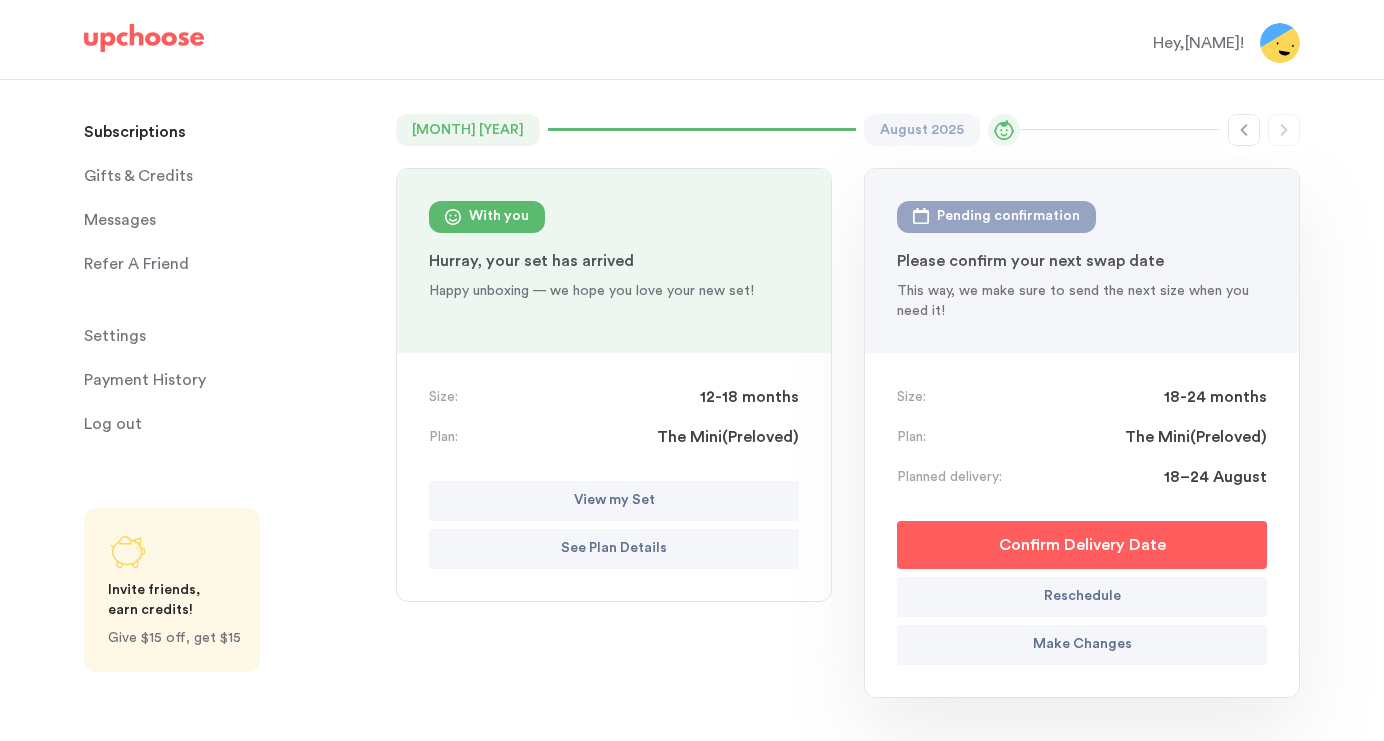 click on "Make Changes" at bounding box center (1082, 645) 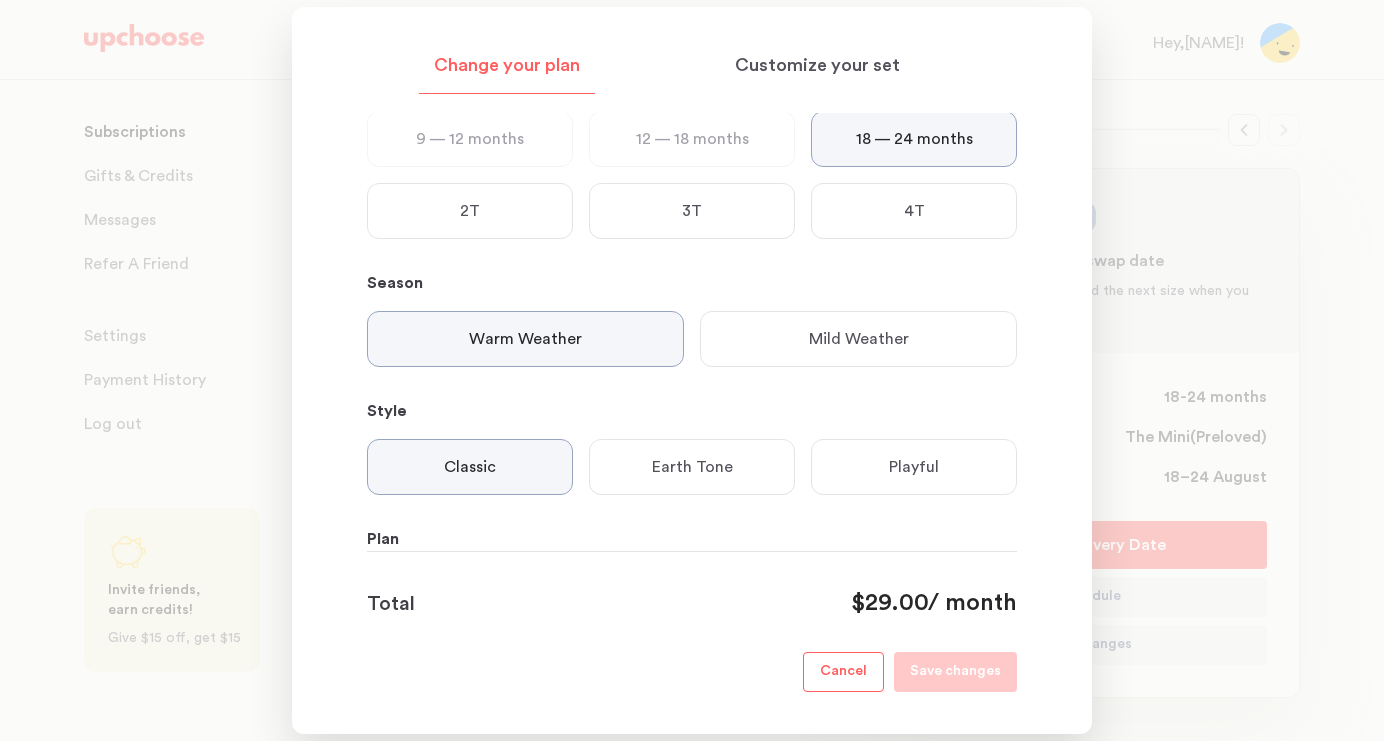 scroll, scrollTop: 0, scrollLeft: 0, axis: both 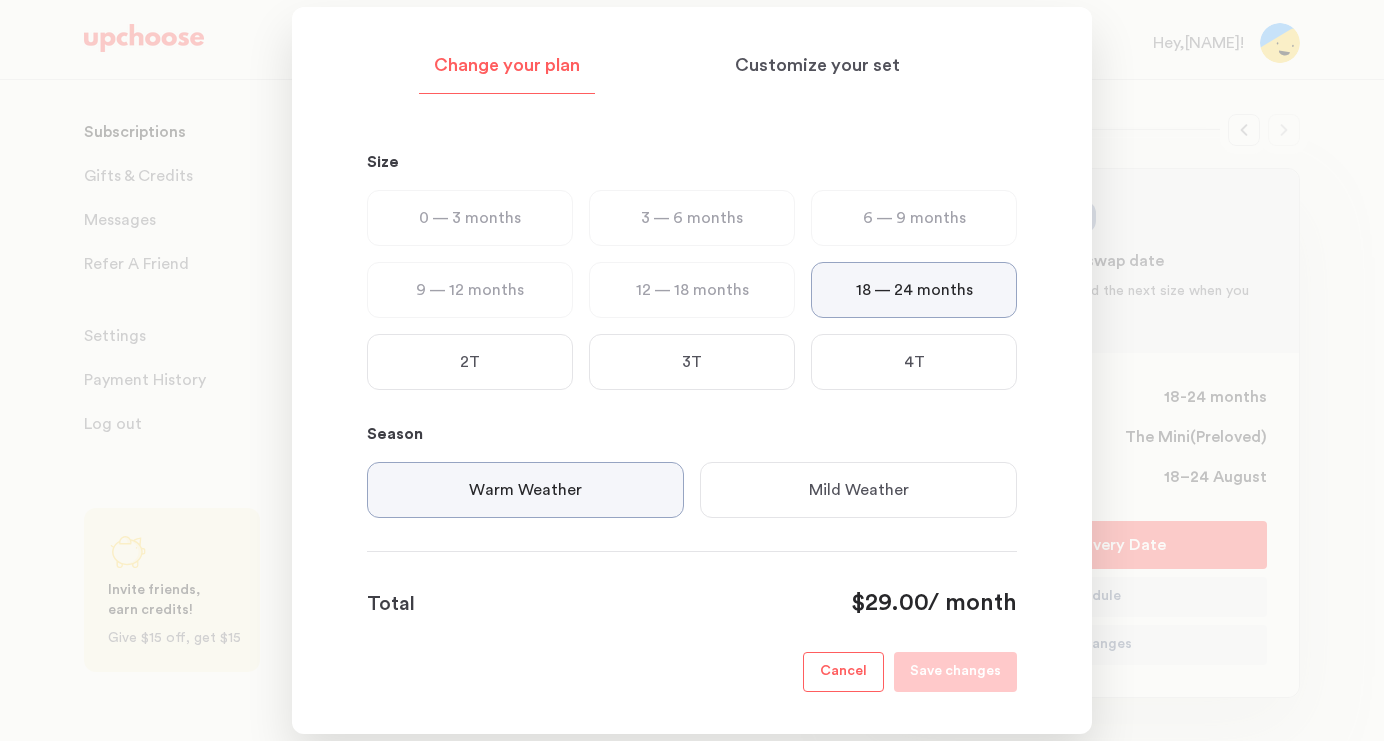 click at bounding box center (692, 370) 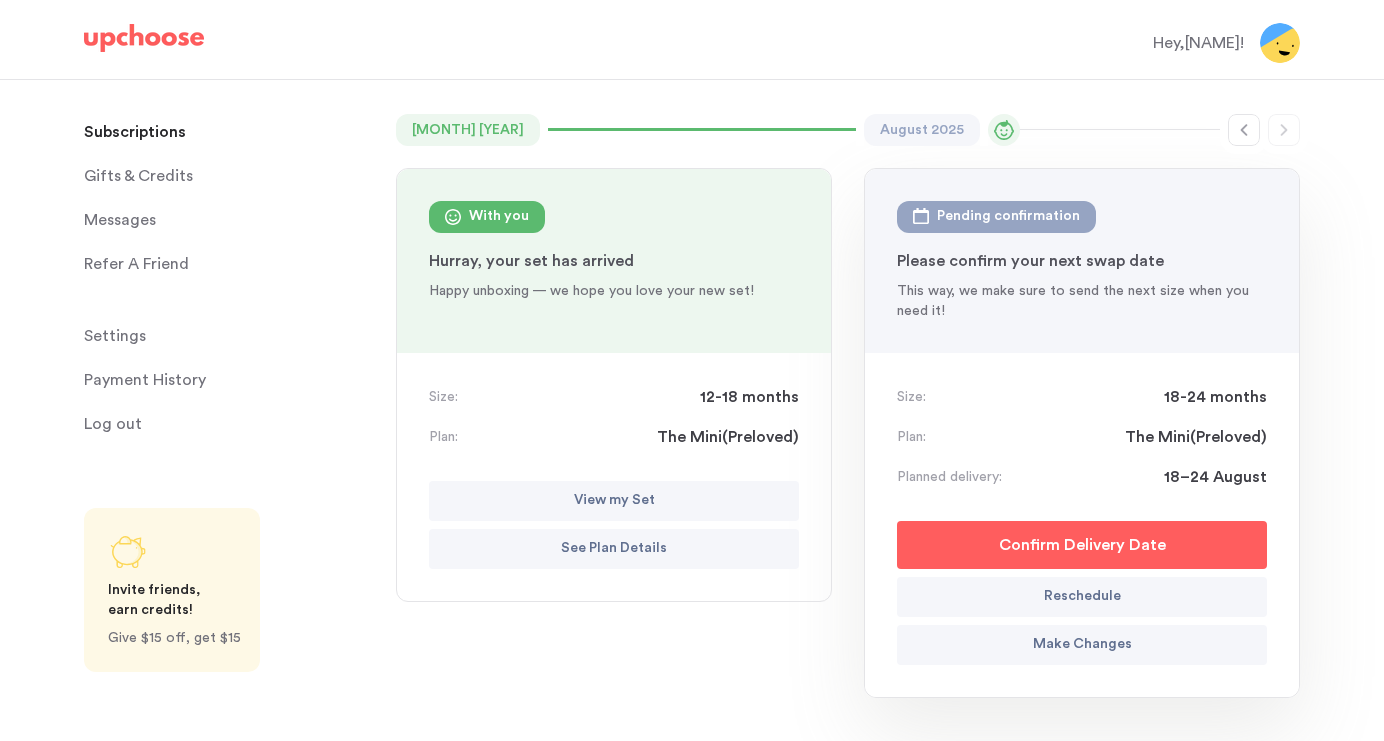 click on "Reschedule" at bounding box center [1082, 597] 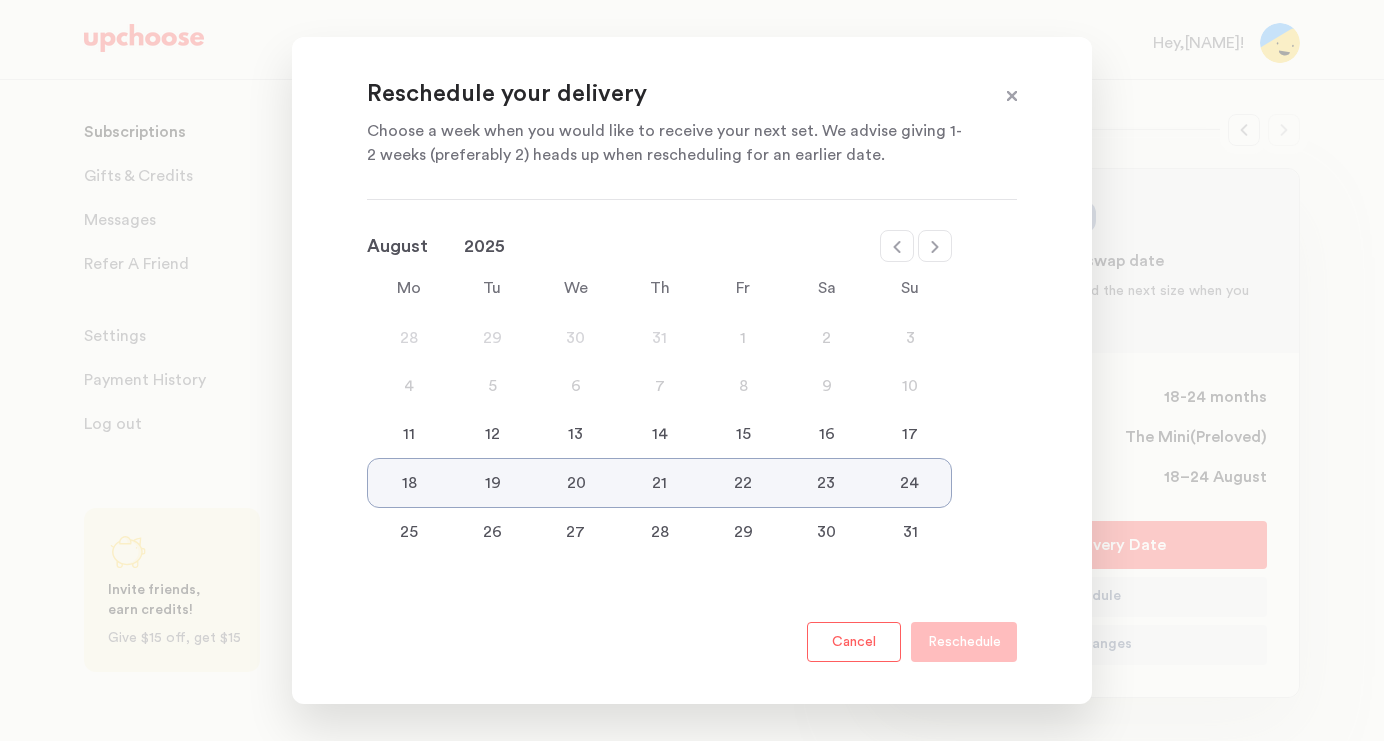 click on "11" at bounding box center [409, 434] 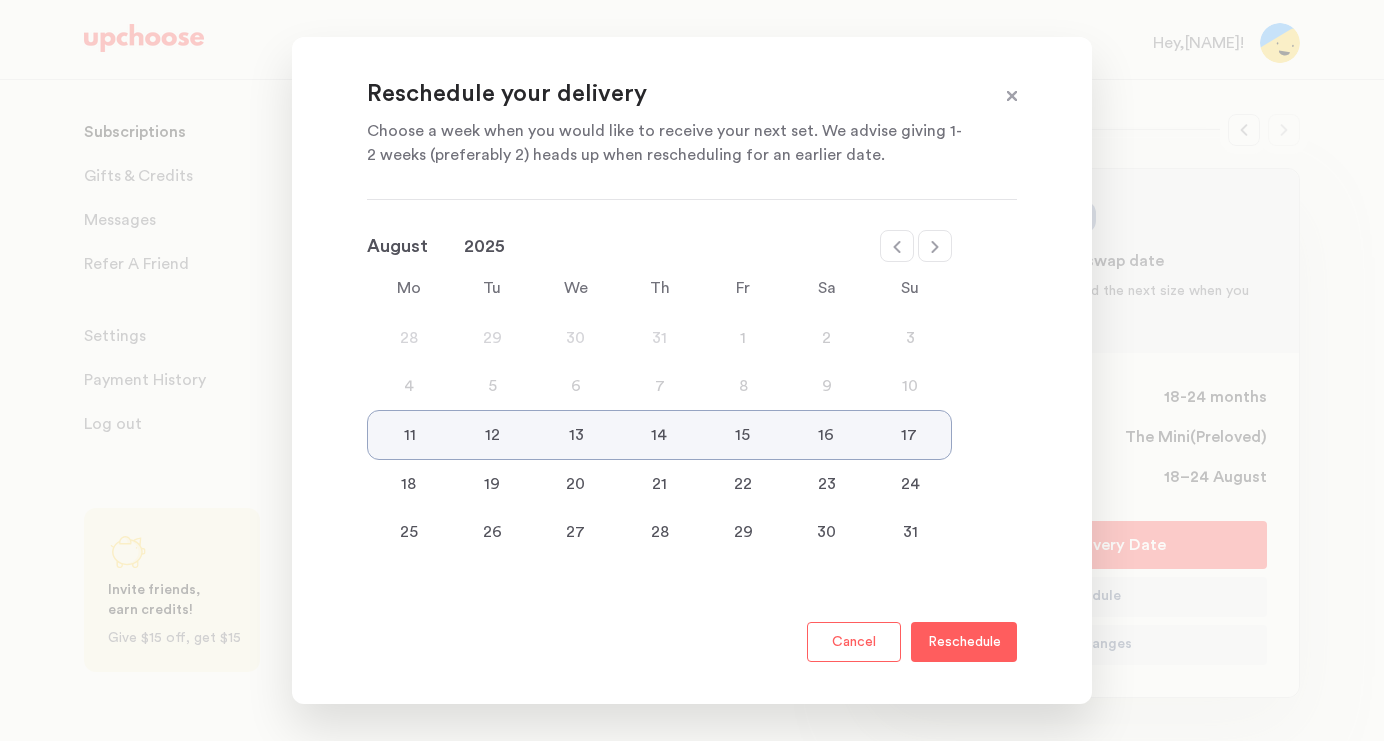 click on "Reschedule" at bounding box center [964, 642] 